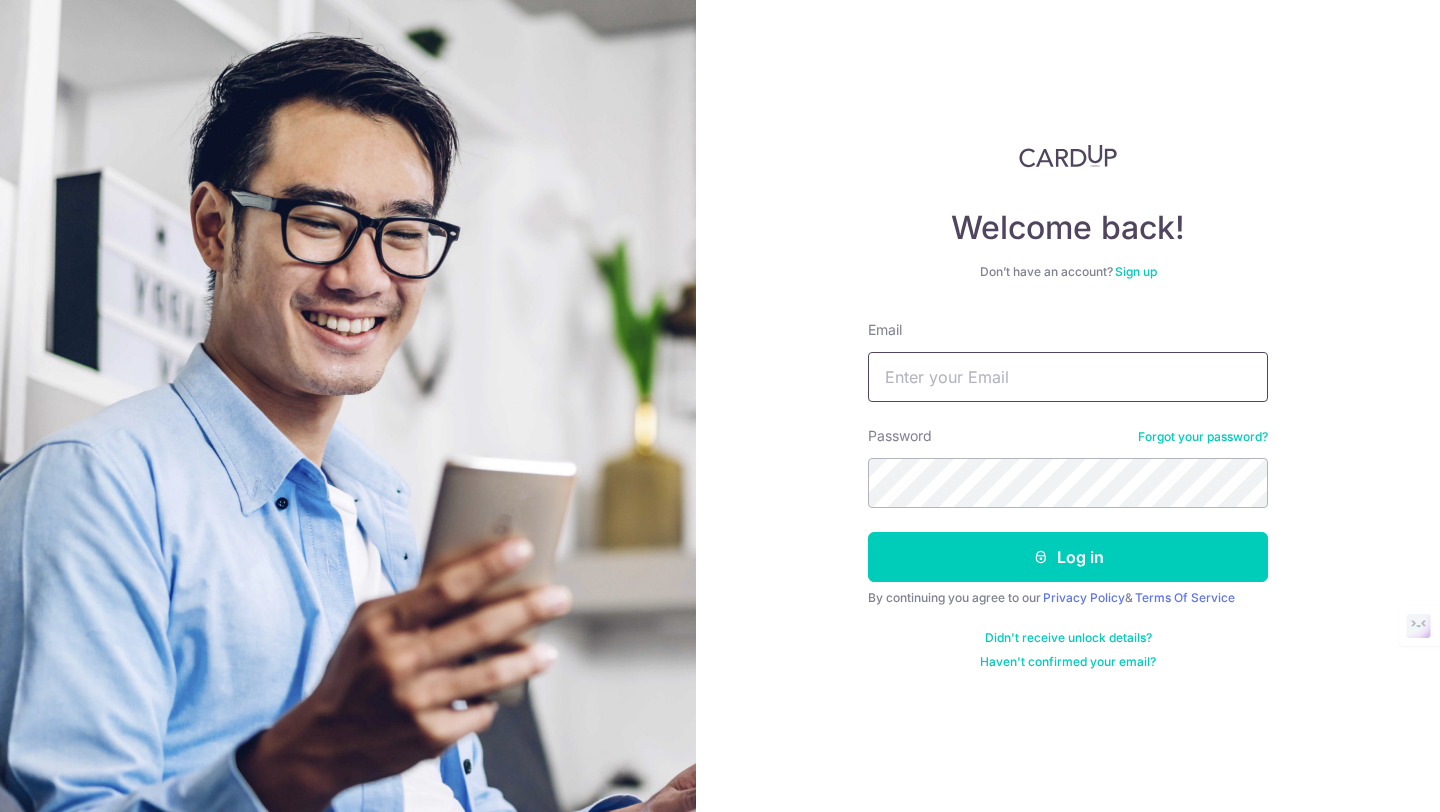 scroll, scrollTop: 0, scrollLeft: 0, axis: both 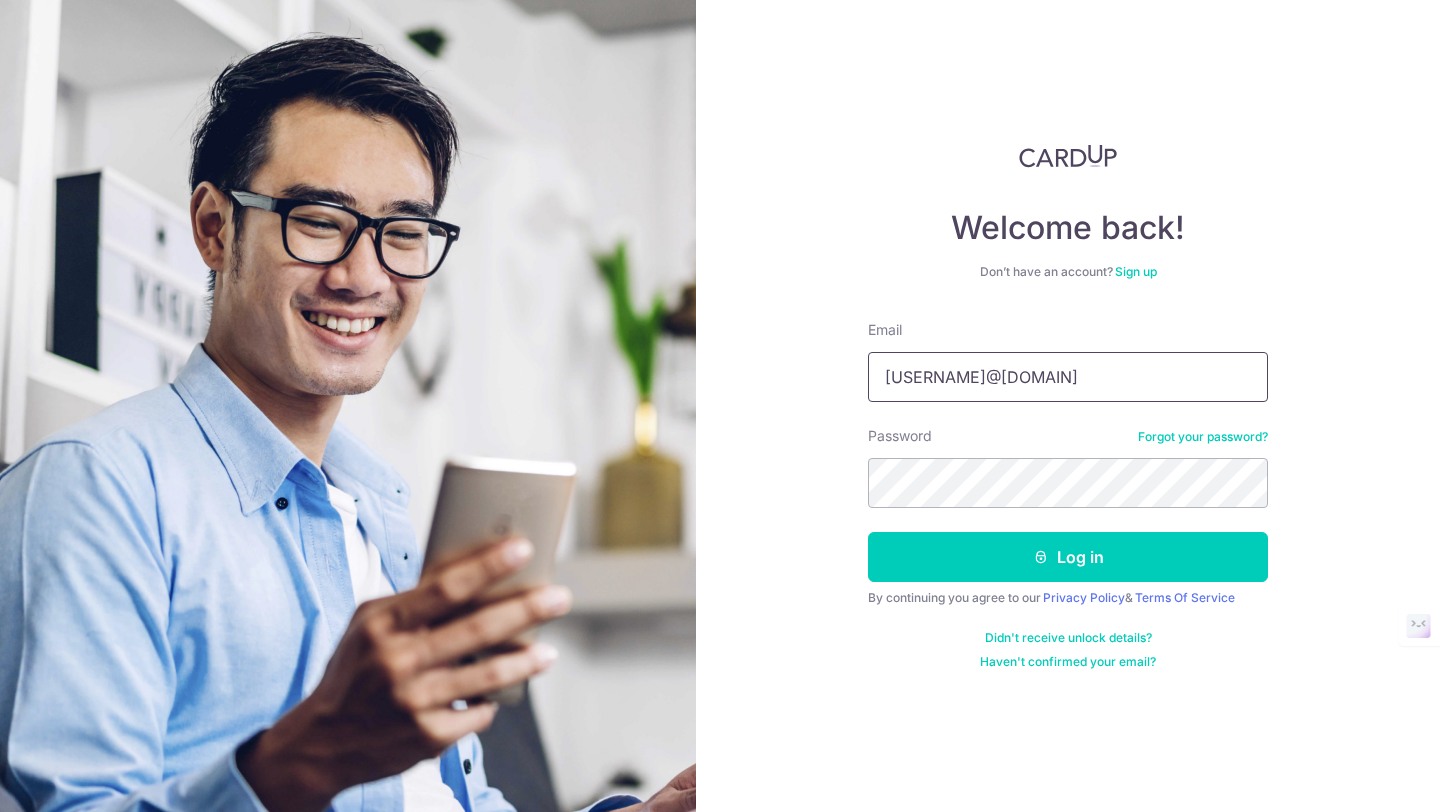 type on "[EMAIL]" 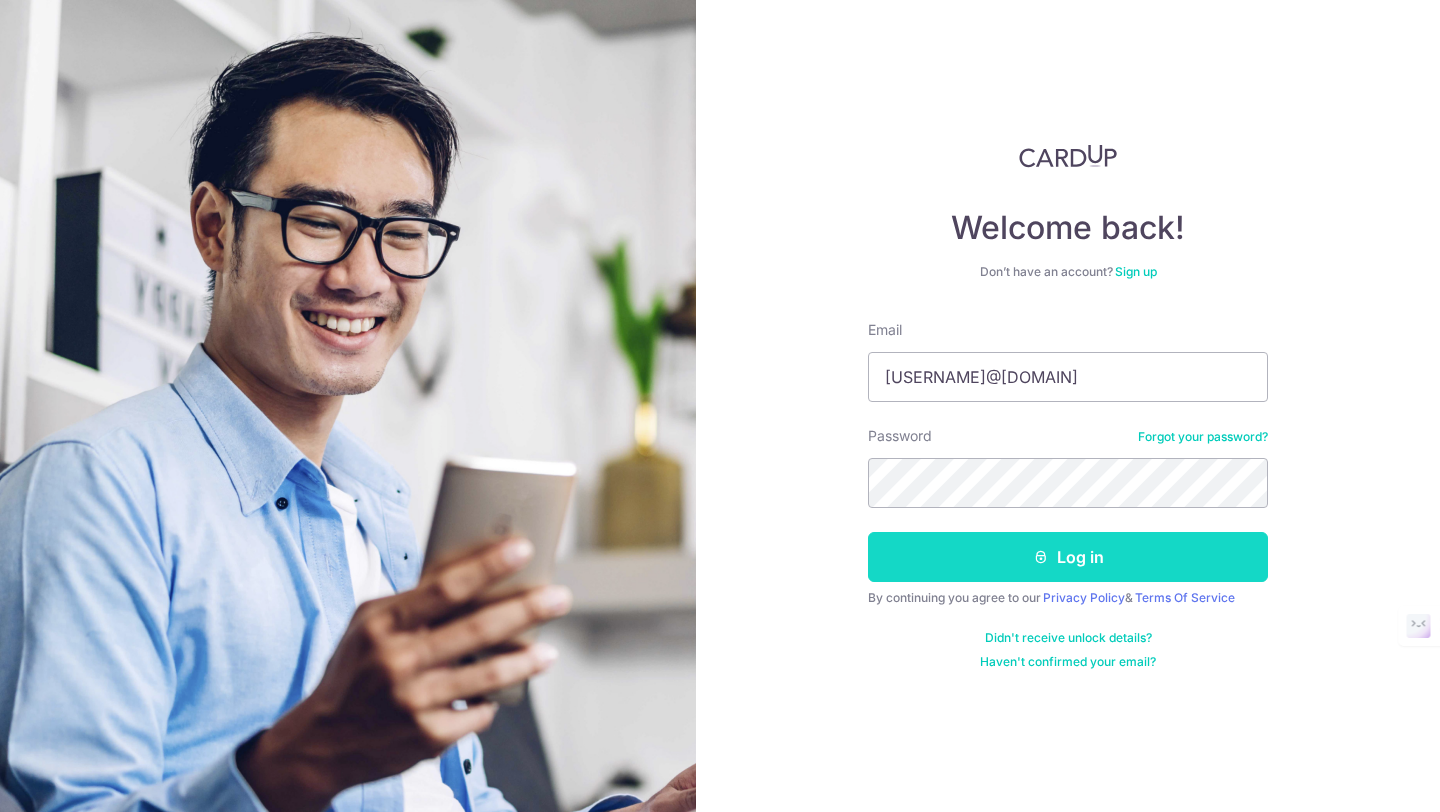 click on "Log in" at bounding box center [1068, 557] 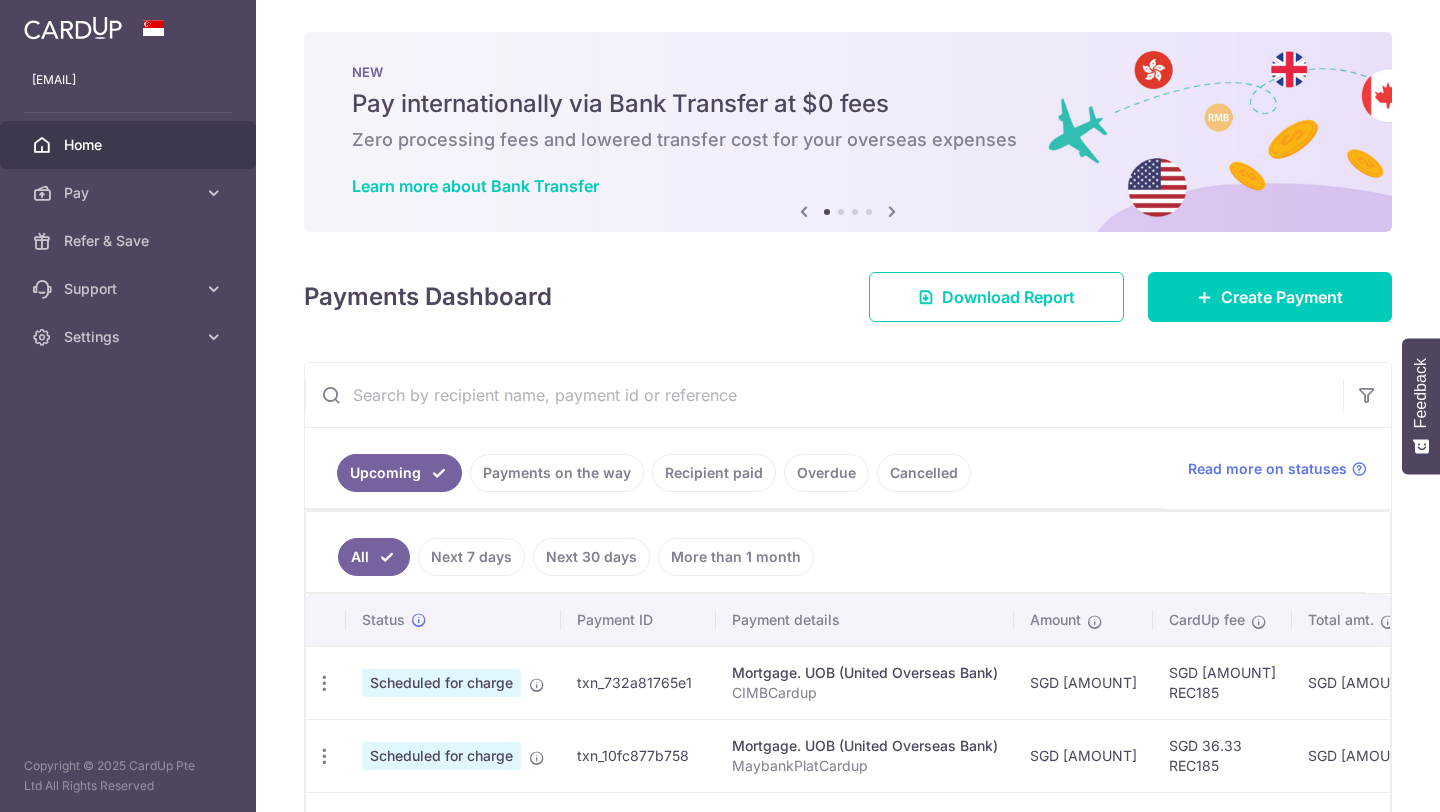 scroll, scrollTop: 0, scrollLeft: 0, axis: both 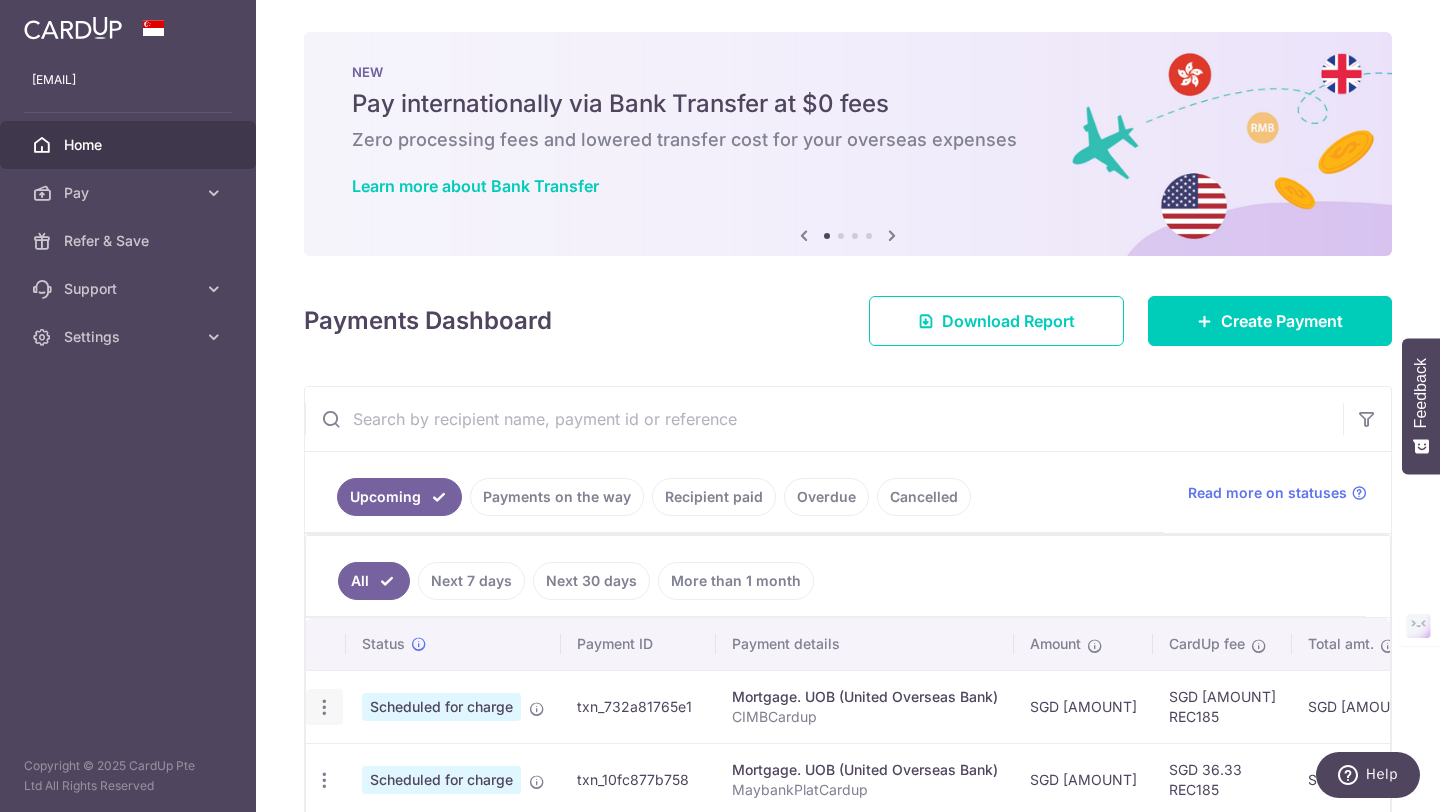 click at bounding box center (324, 707) 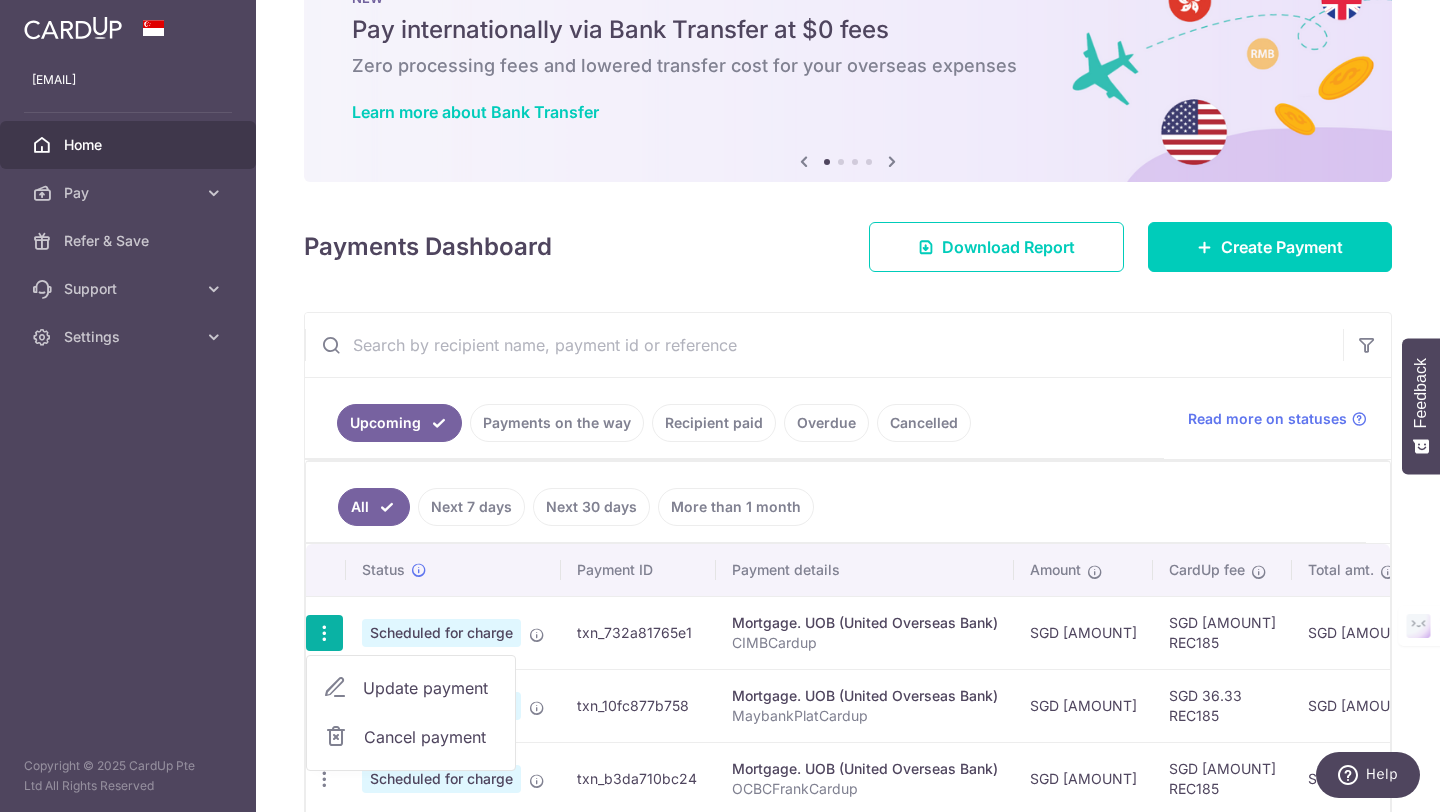 scroll, scrollTop: 87, scrollLeft: 0, axis: vertical 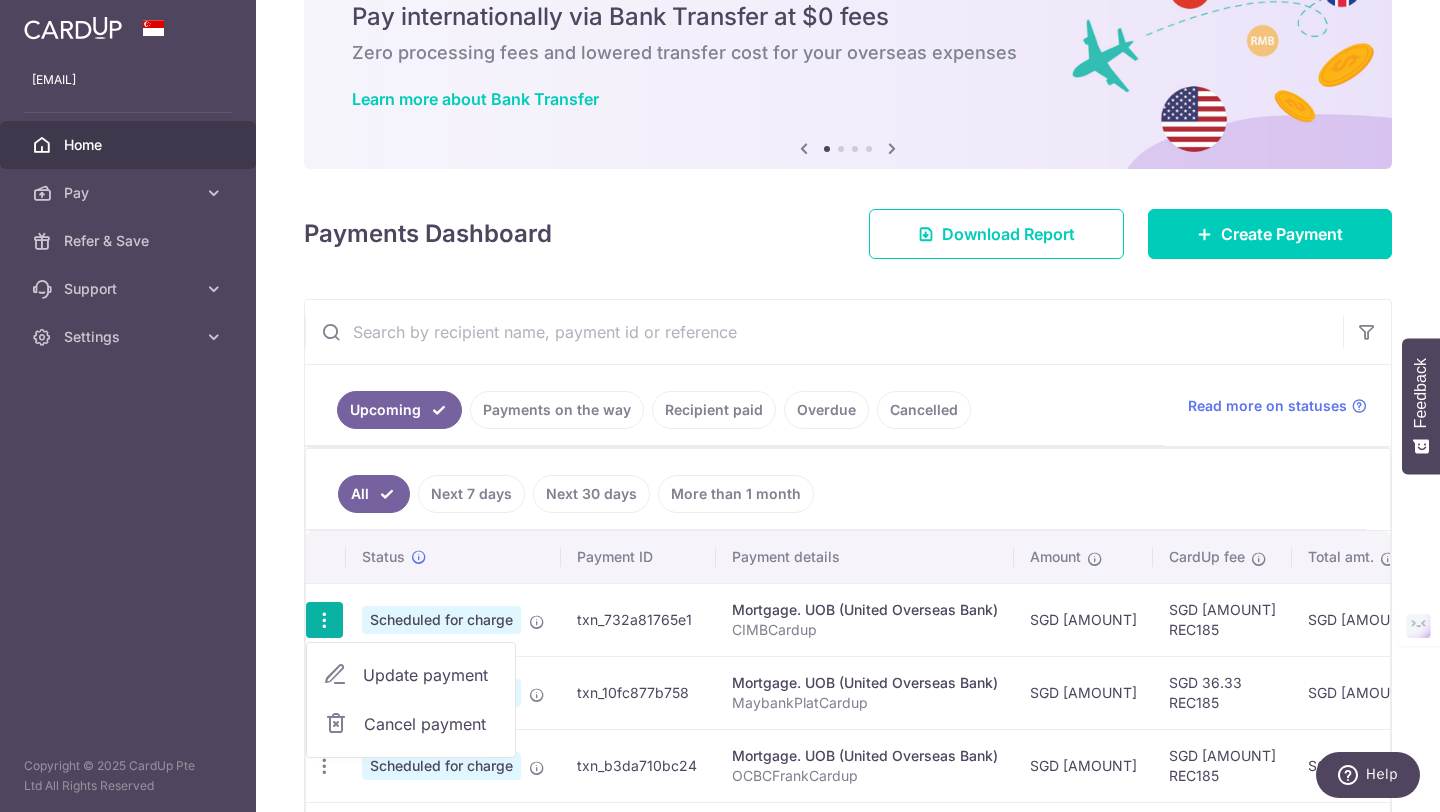 click on "Update payment" at bounding box center [431, 675] 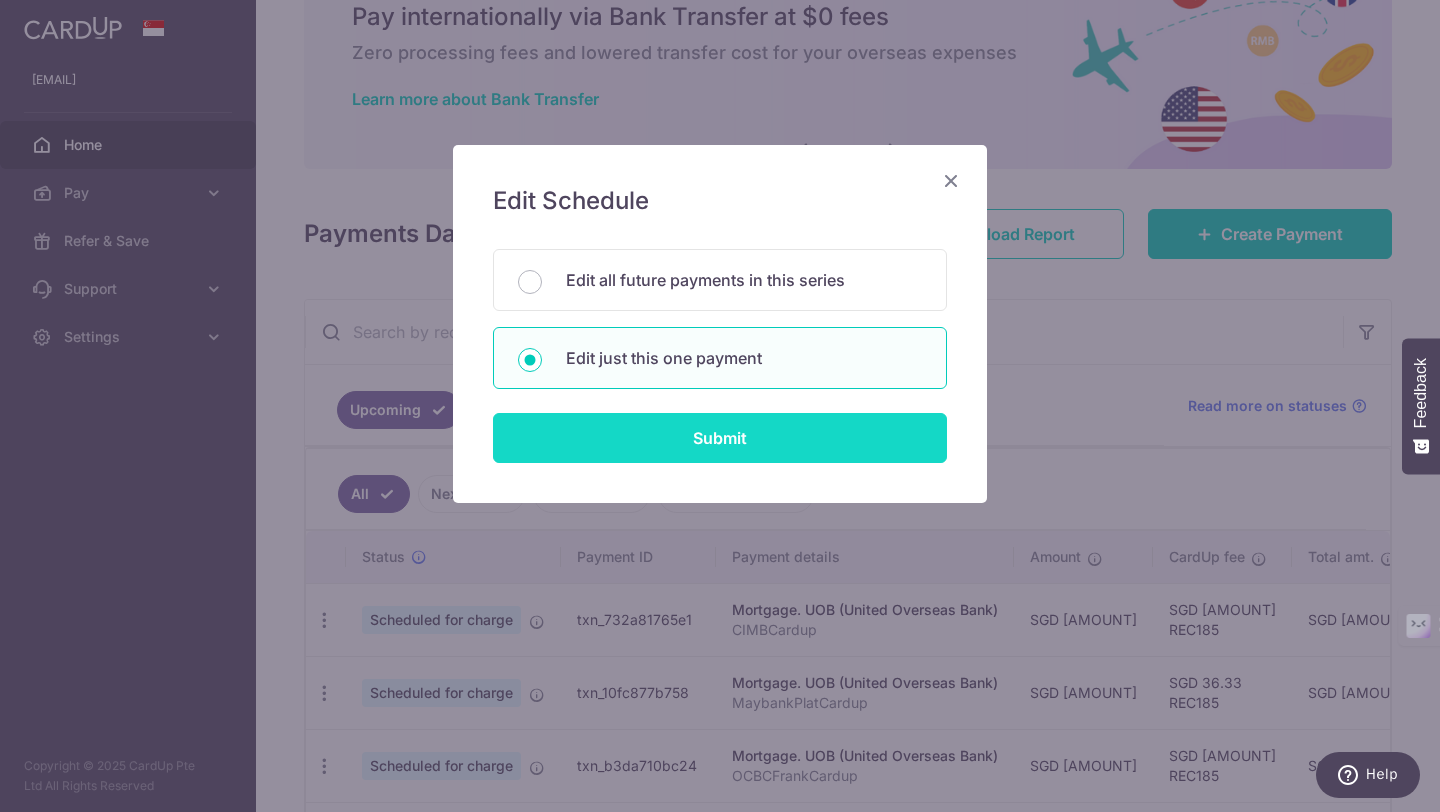 click on "Submit" at bounding box center (720, 438) 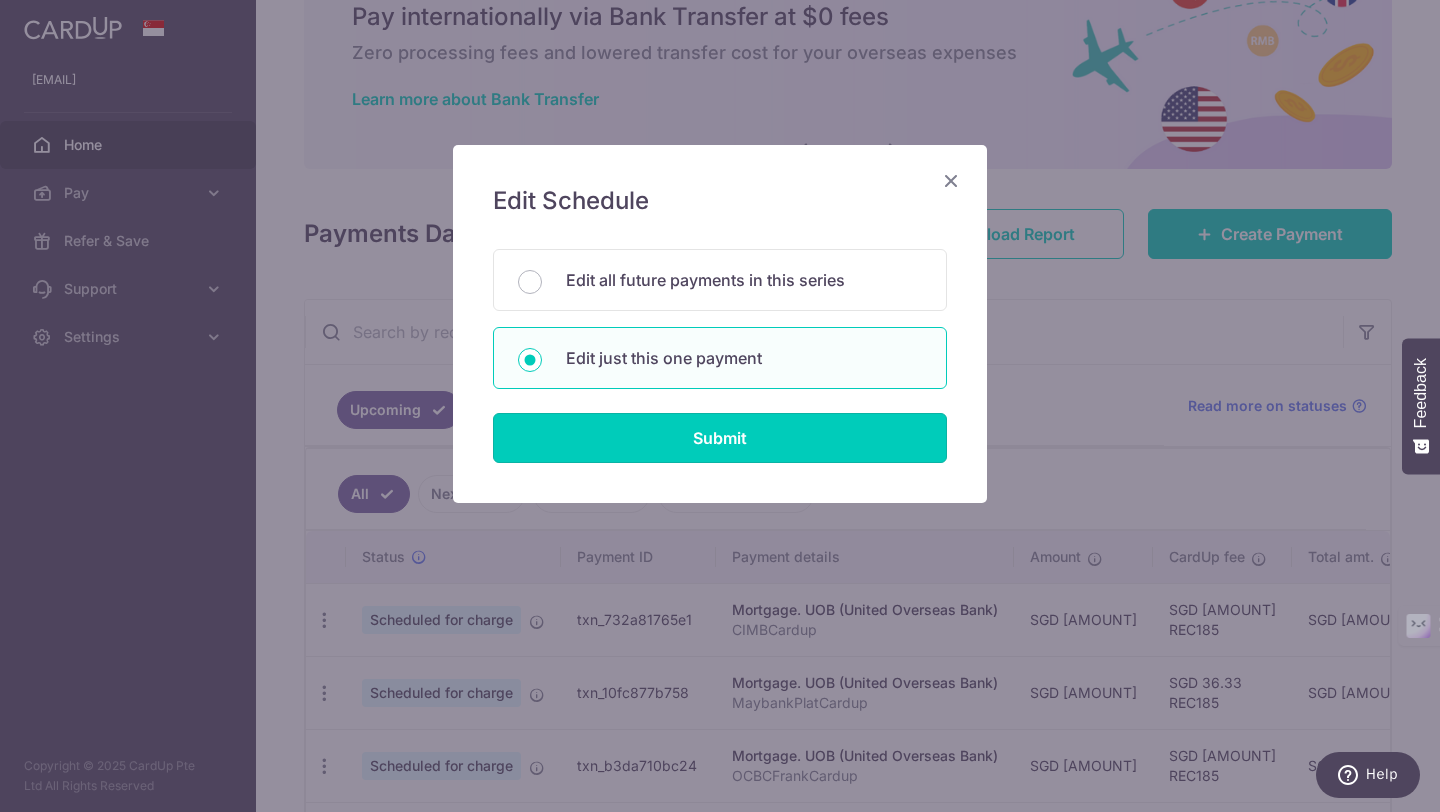 type on "583.99" 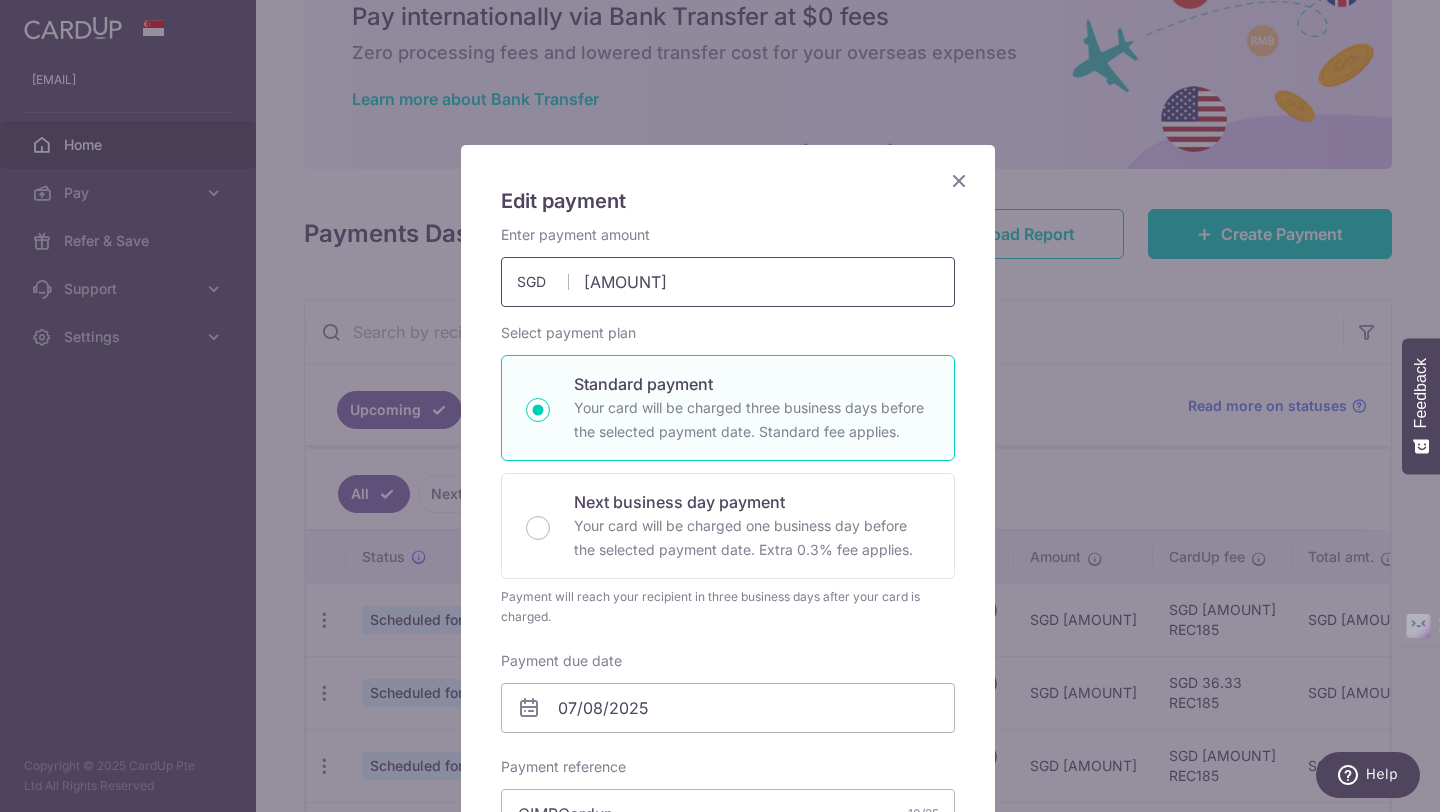 drag, startPoint x: 668, startPoint y: 275, endPoint x: 545, endPoint y: 281, distance: 123.146255 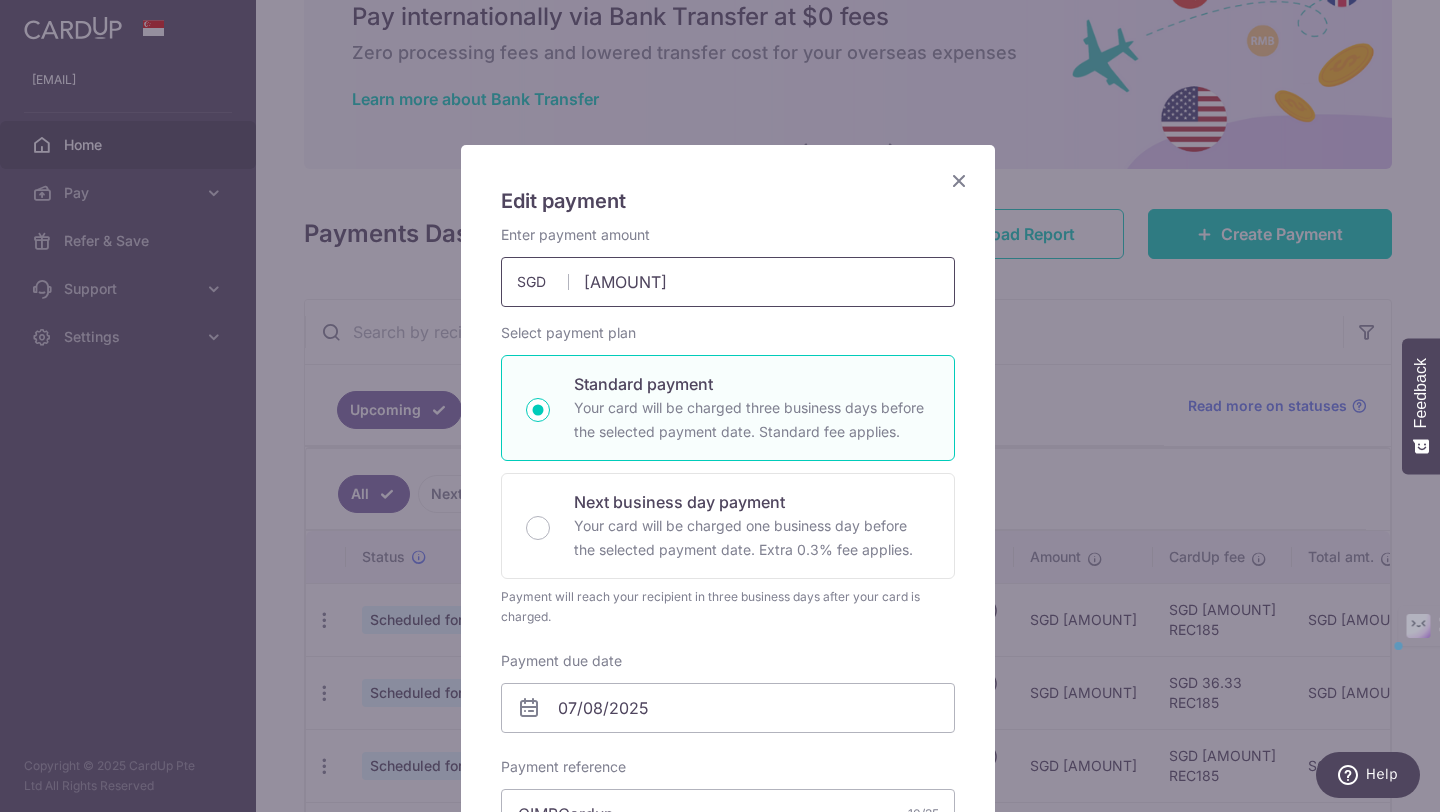 drag, startPoint x: 668, startPoint y: 289, endPoint x: 574, endPoint y: 270, distance: 95.90099 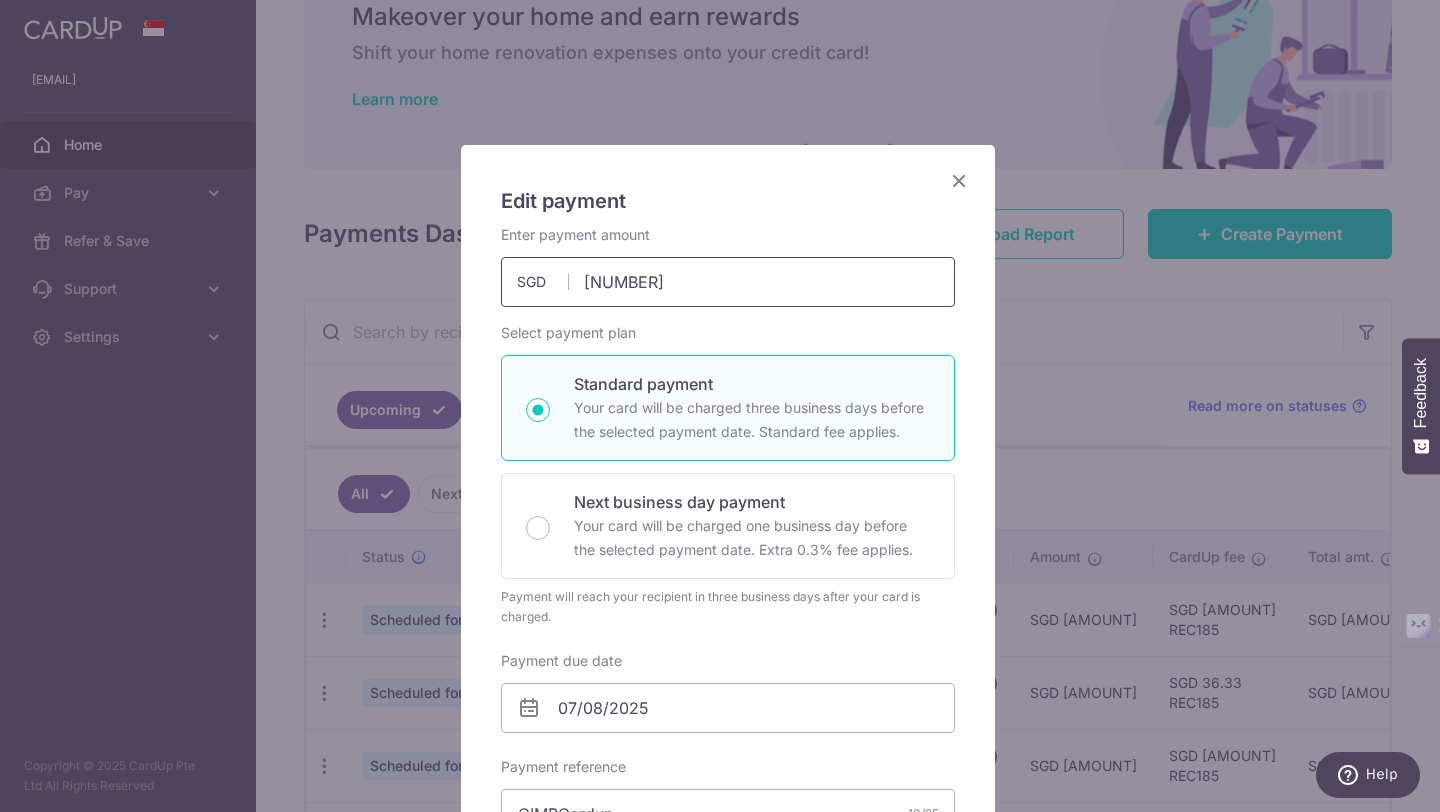 type on "542.75" 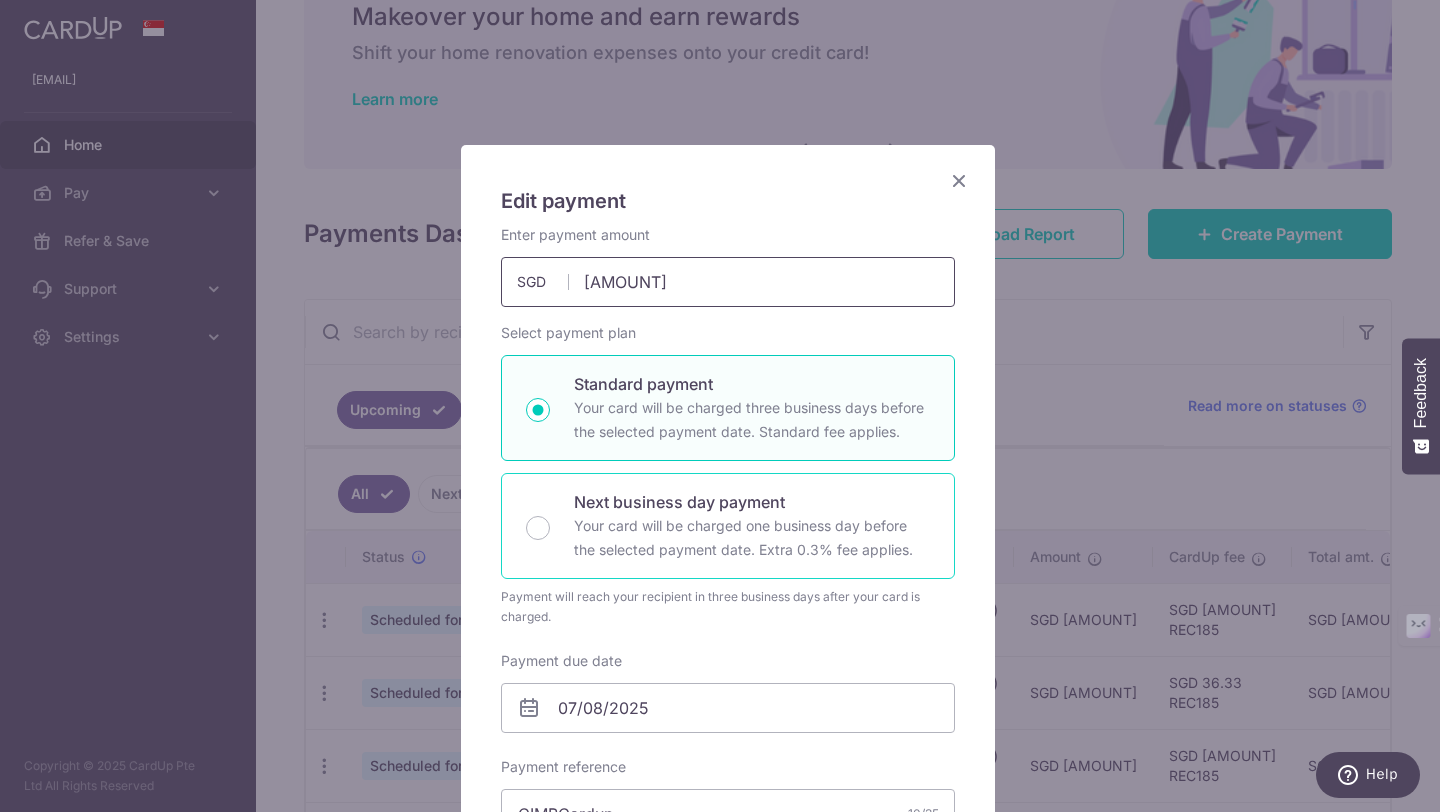 scroll, scrollTop: 809, scrollLeft: 0, axis: vertical 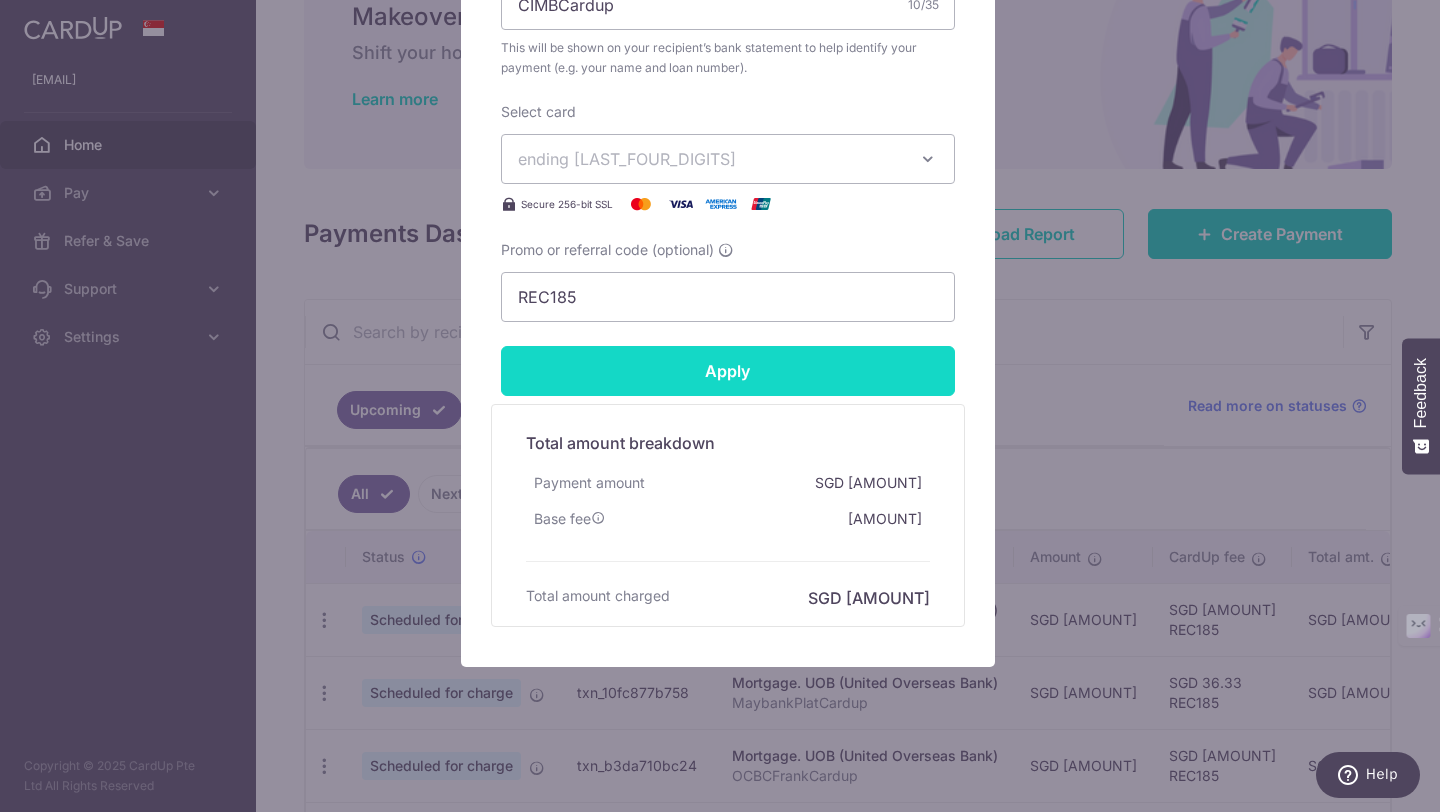click on "Apply" at bounding box center [728, 371] 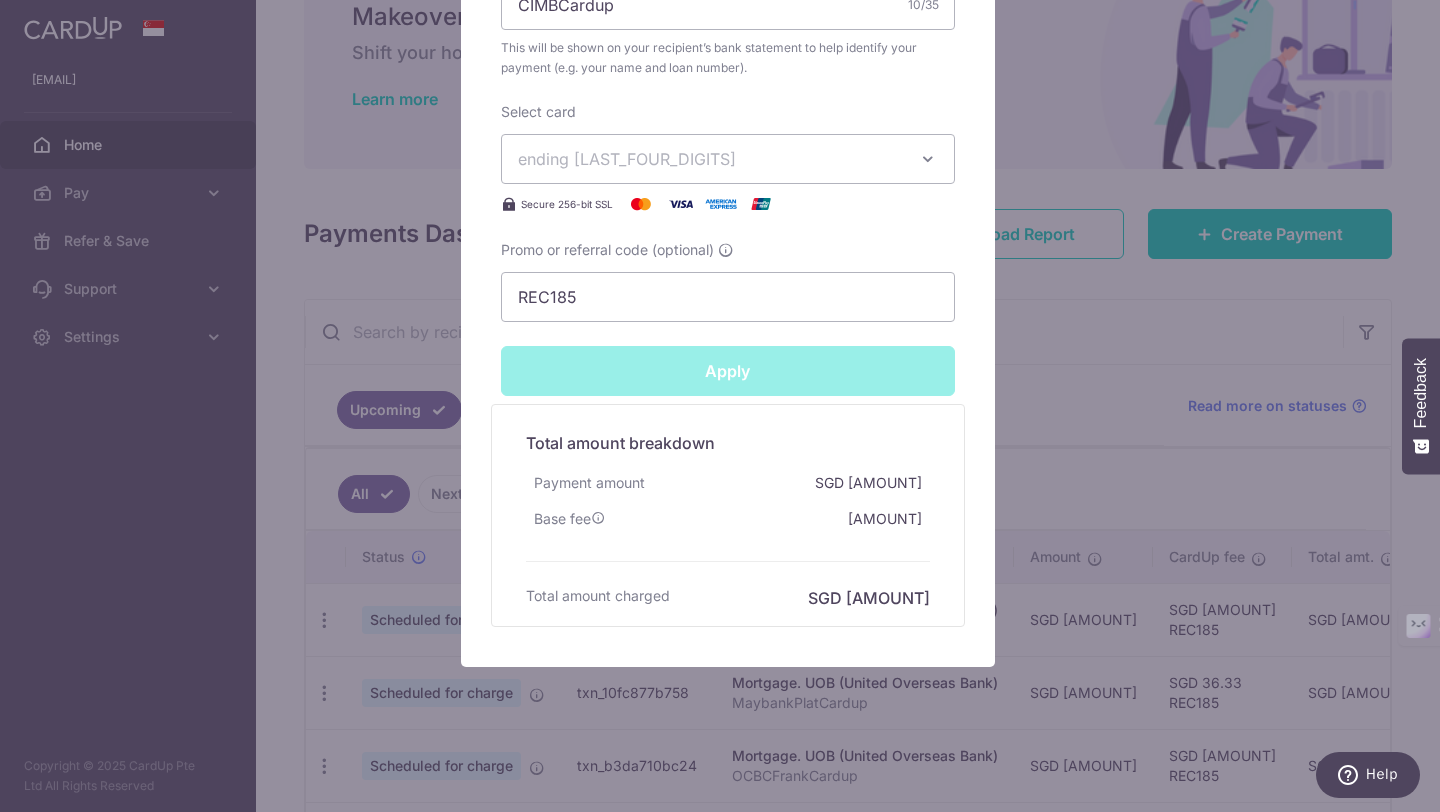 type on "Successfully Applied" 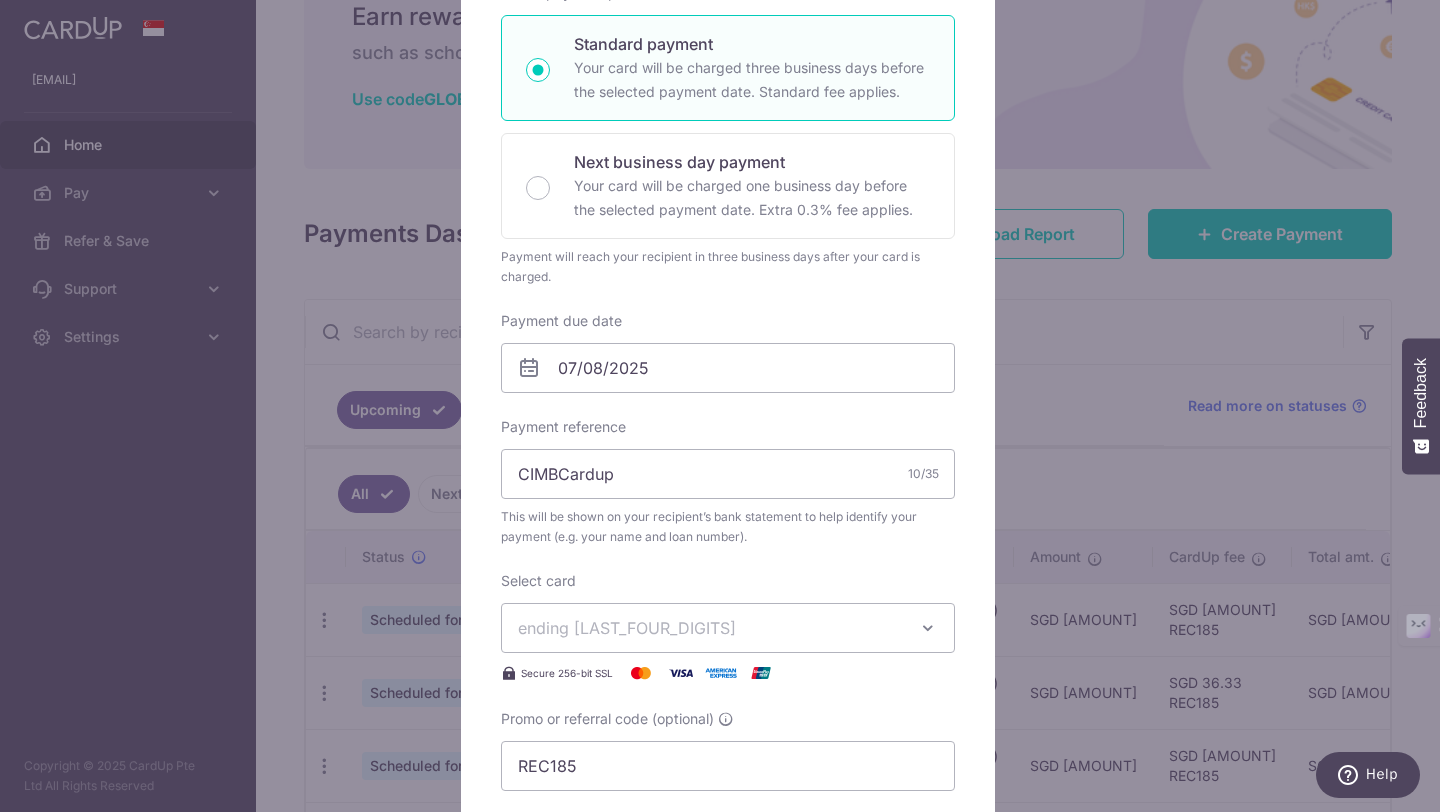 scroll, scrollTop: 0, scrollLeft: 0, axis: both 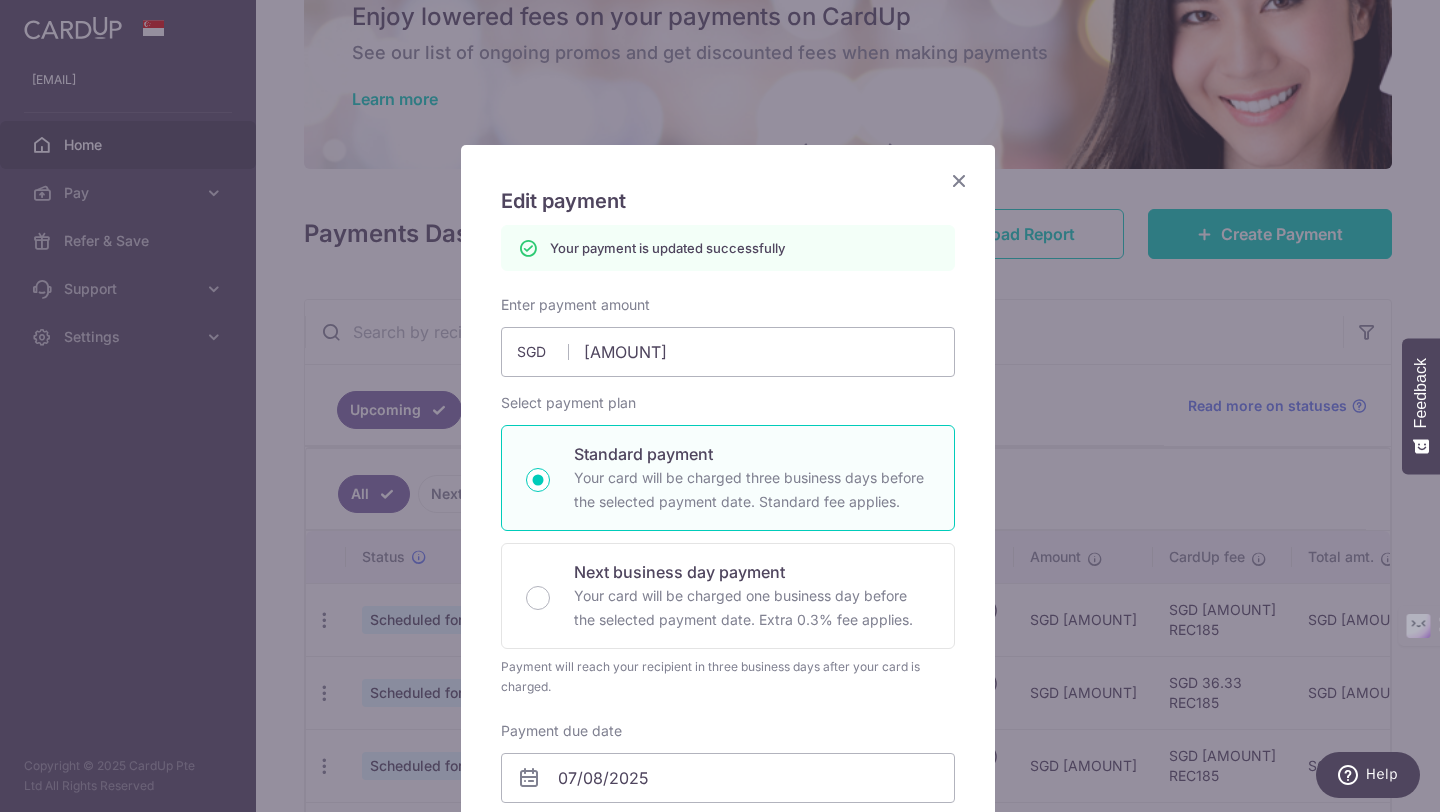 click at bounding box center [959, 180] 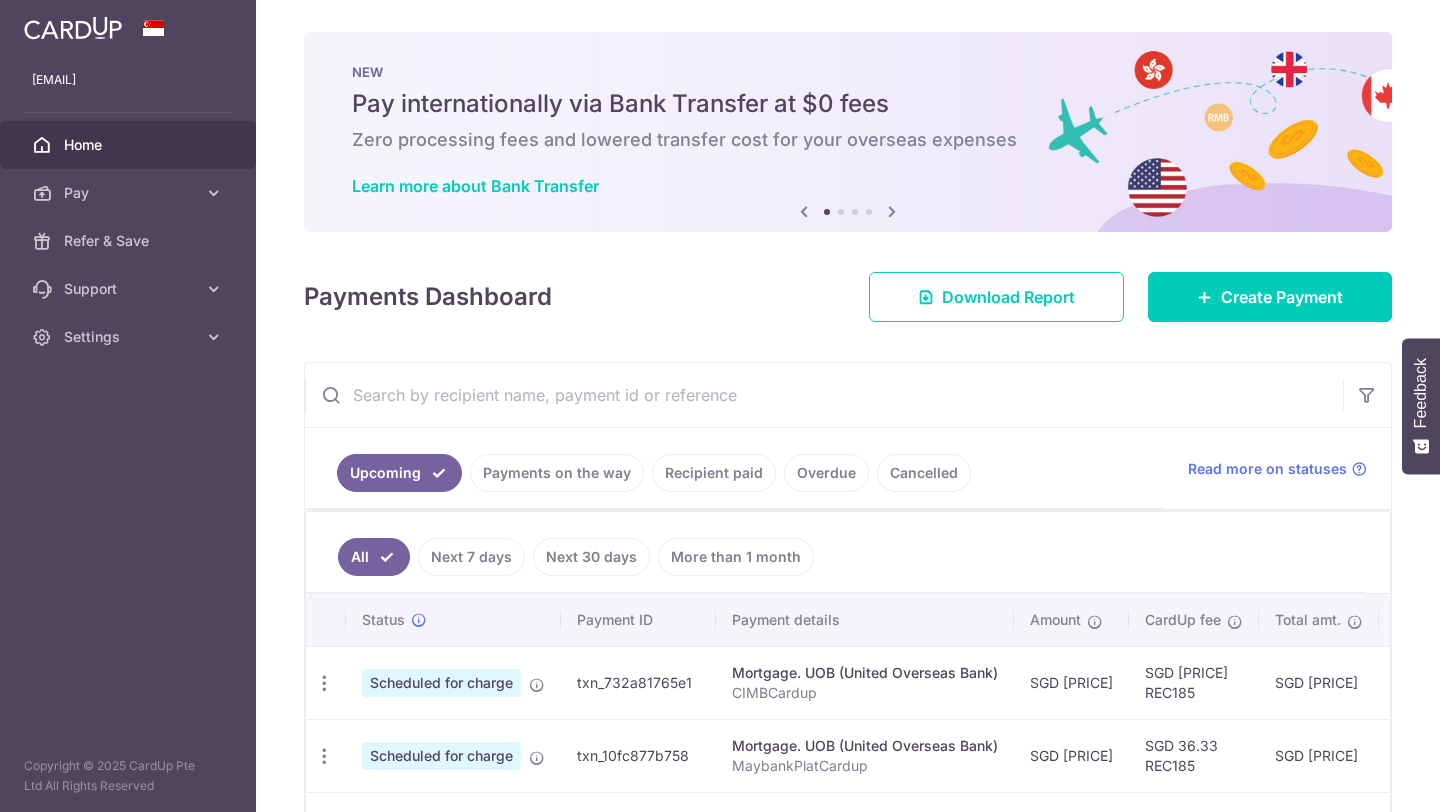 scroll, scrollTop: 0, scrollLeft: 0, axis: both 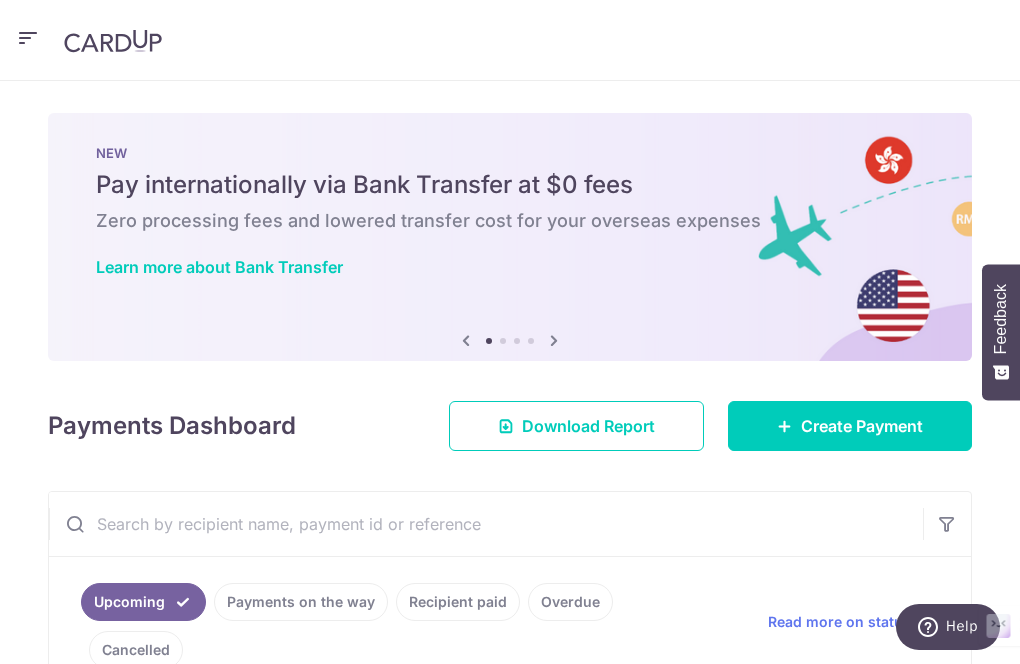 click on "Settings" at bounding box center [-126, 337] 